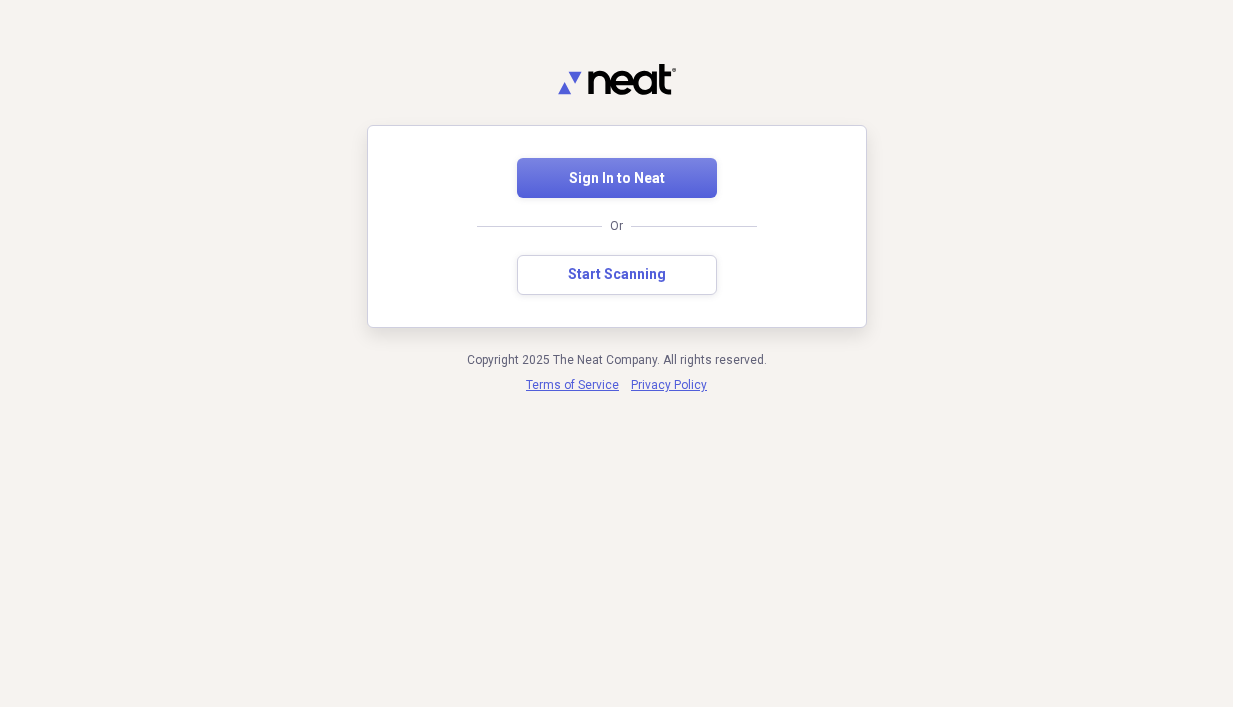 scroll, scrollTop: 0, scrollLeft: 0, axis: both 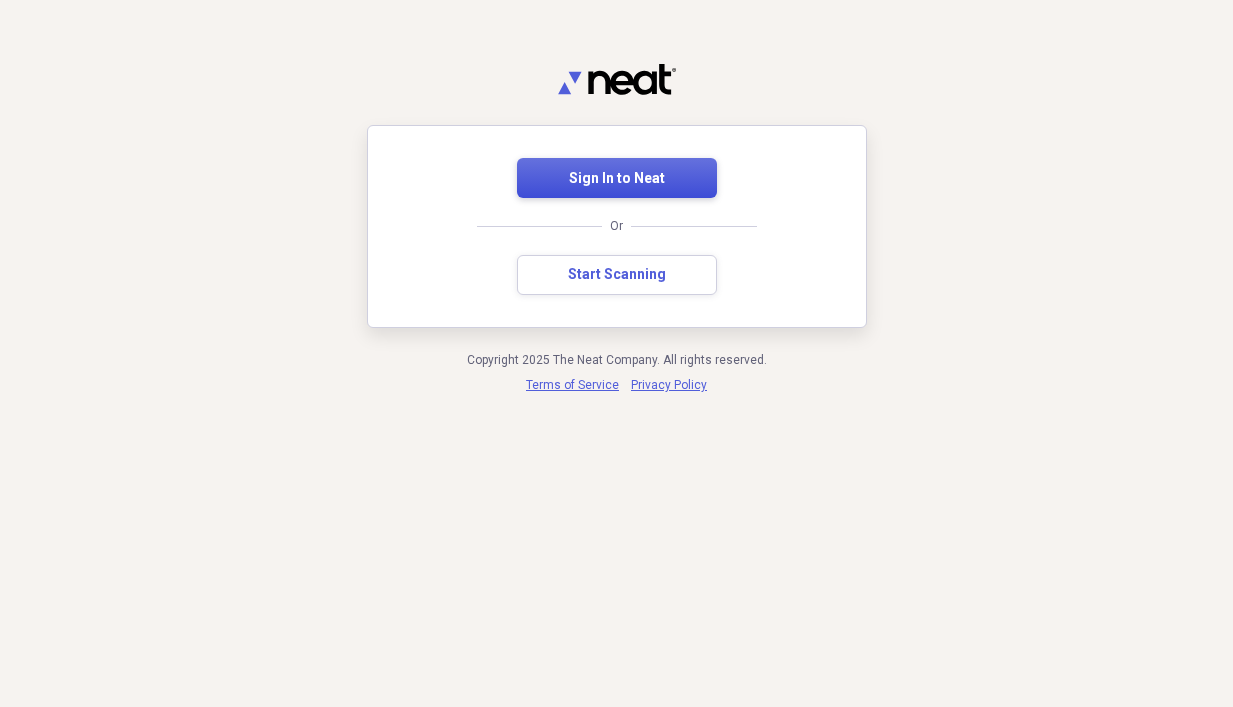 click on "Sign In to Neat" at bounding box center (617, 179) 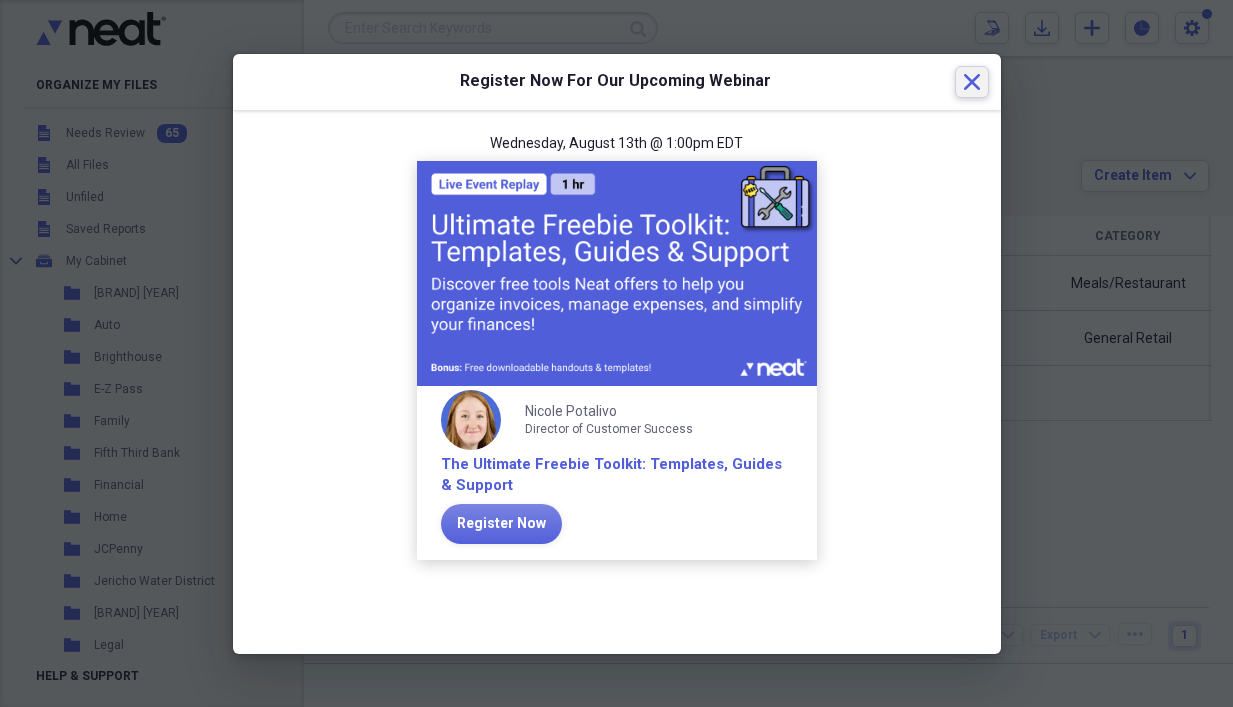 click 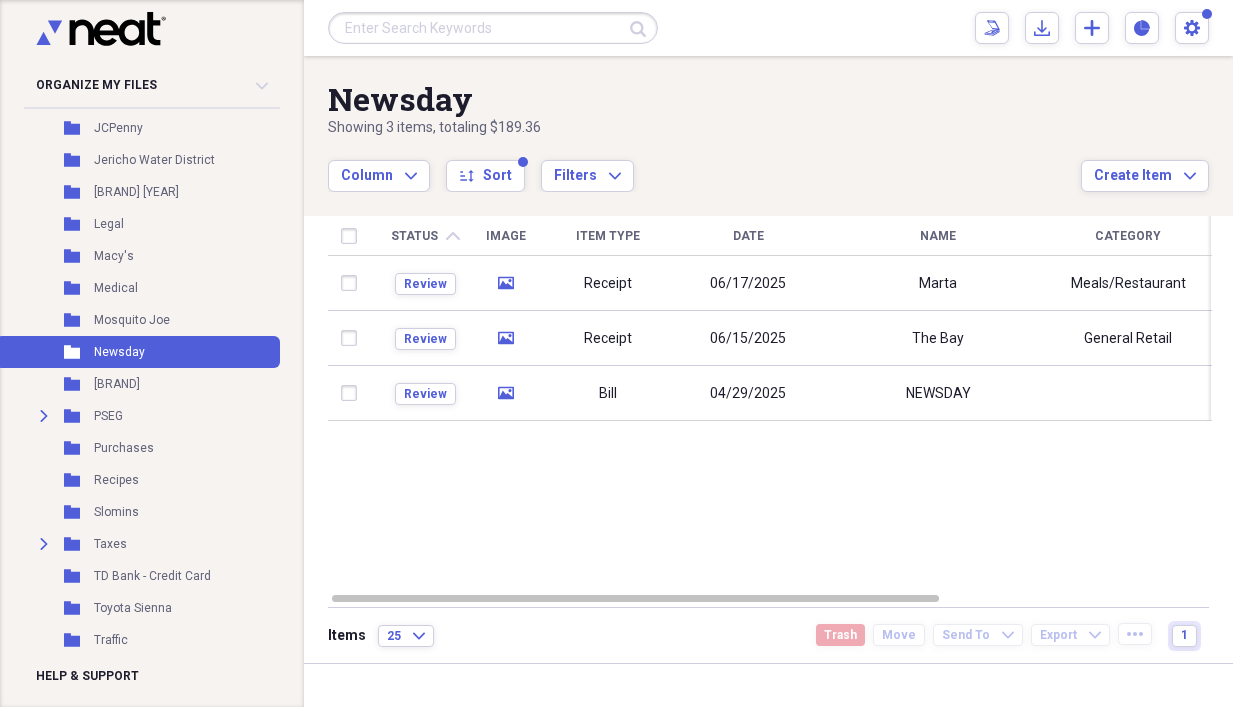 scroll, scrollTop: 423, scrollLeft: 0, axis: vertical 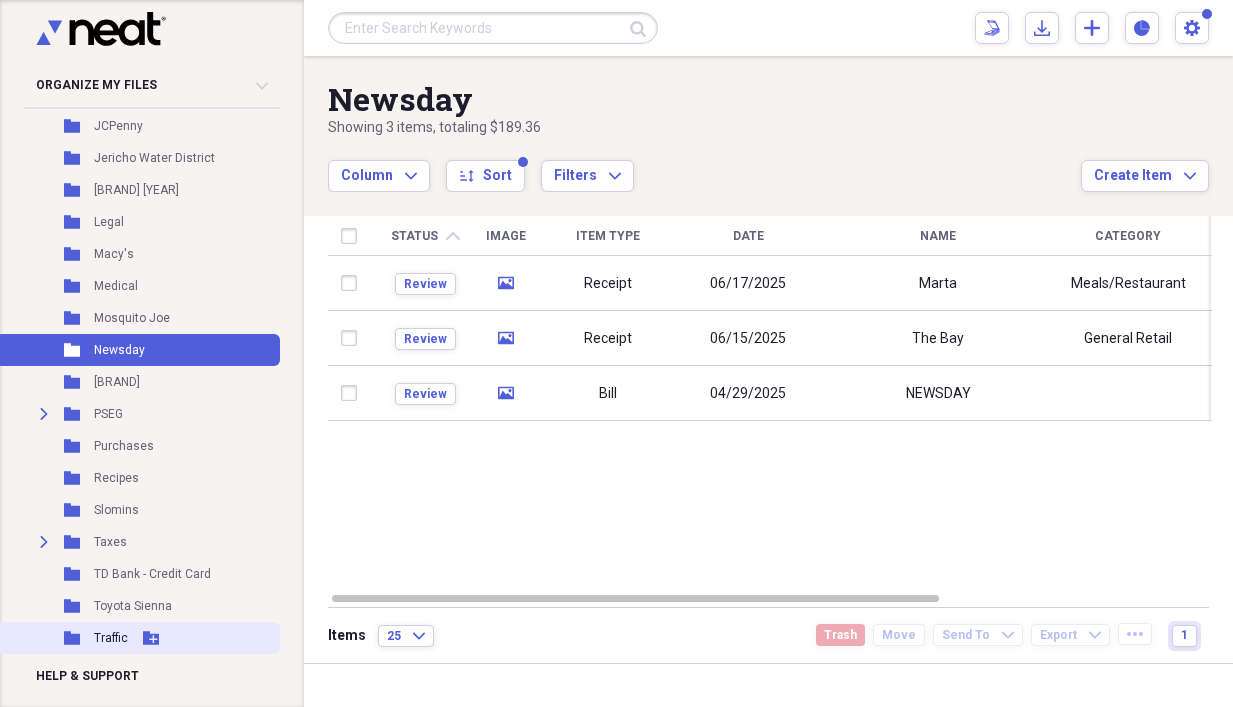 click 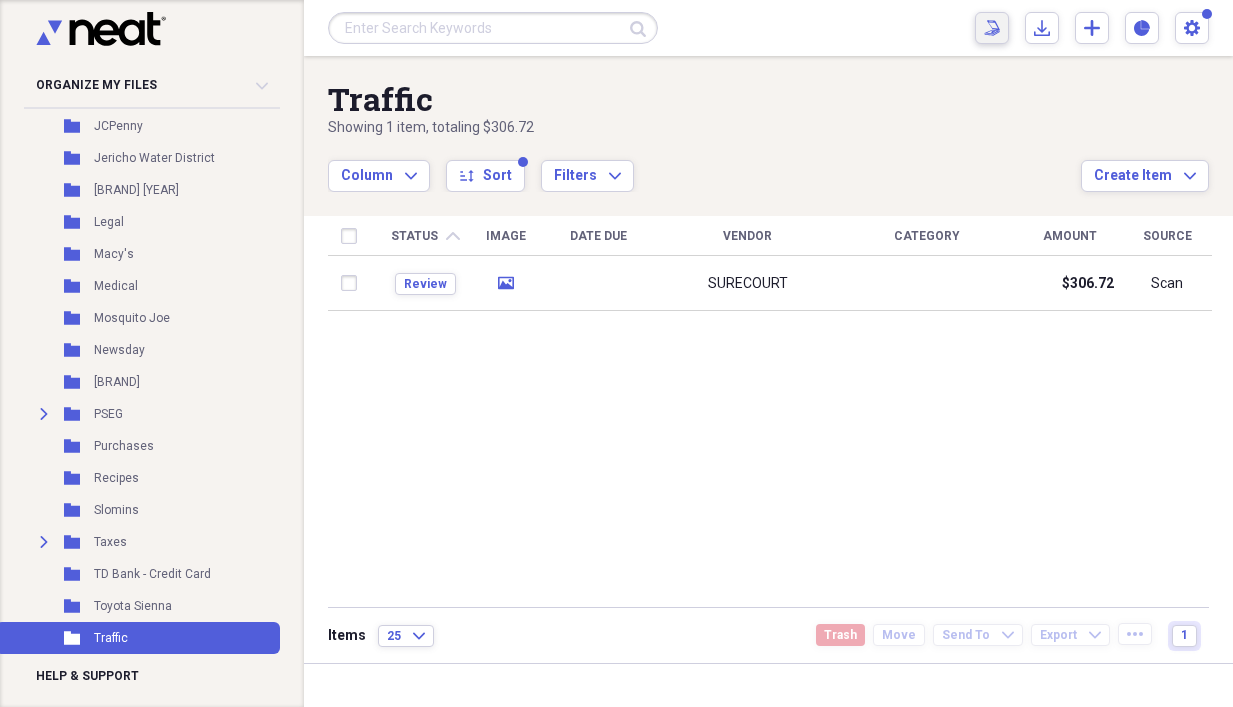click 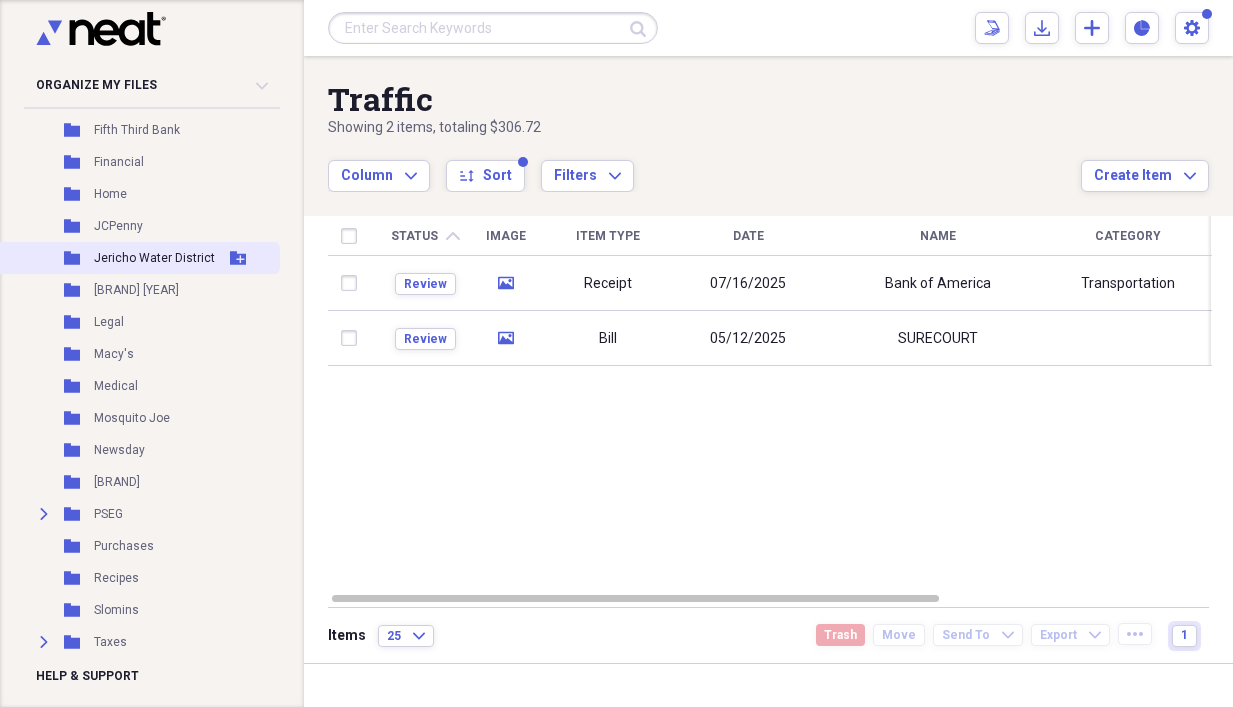 scroll, scrollTop: 423, scrollLeft: 0, axis: vertical 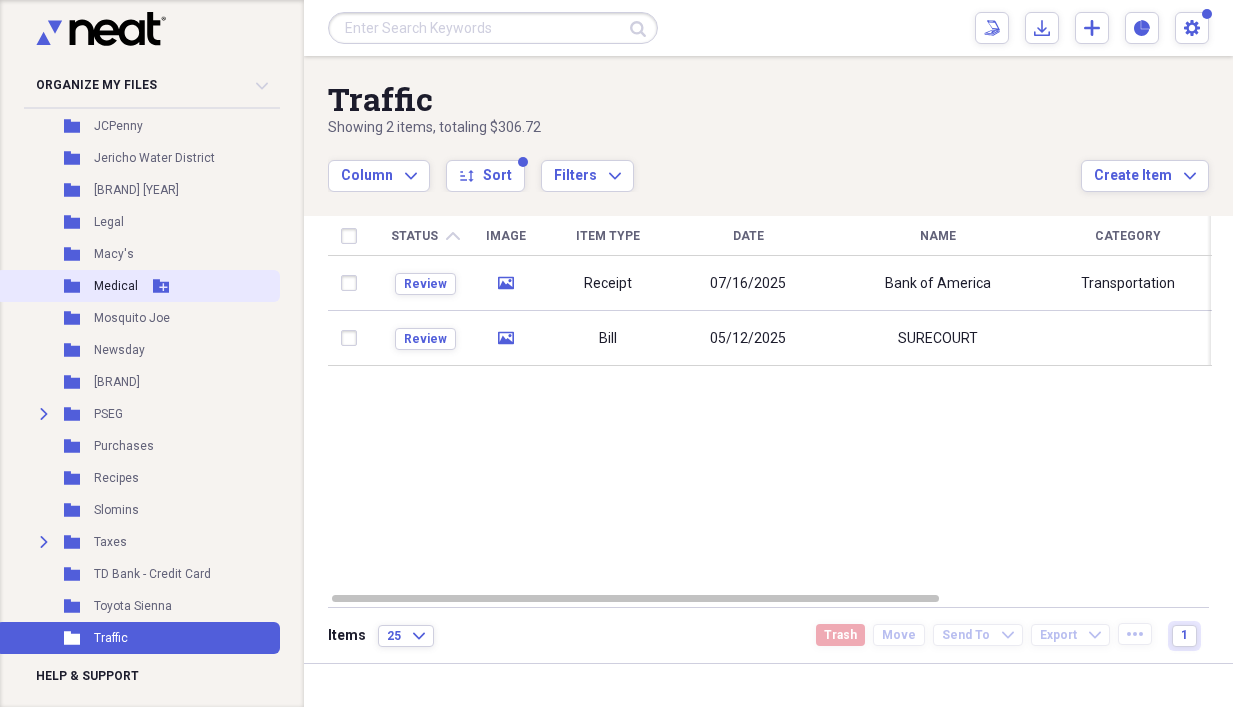 click on "Medical" at bounding box center [116, 286] 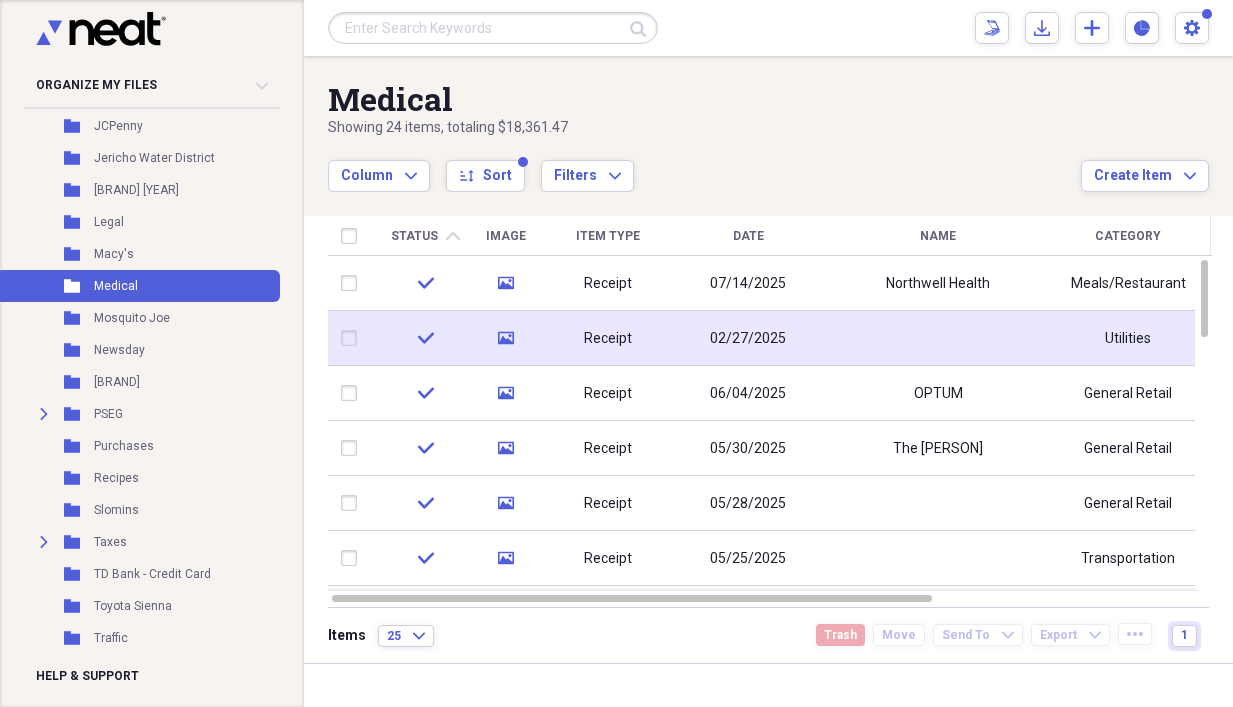 click on "check" at bounding box center (425, 338) 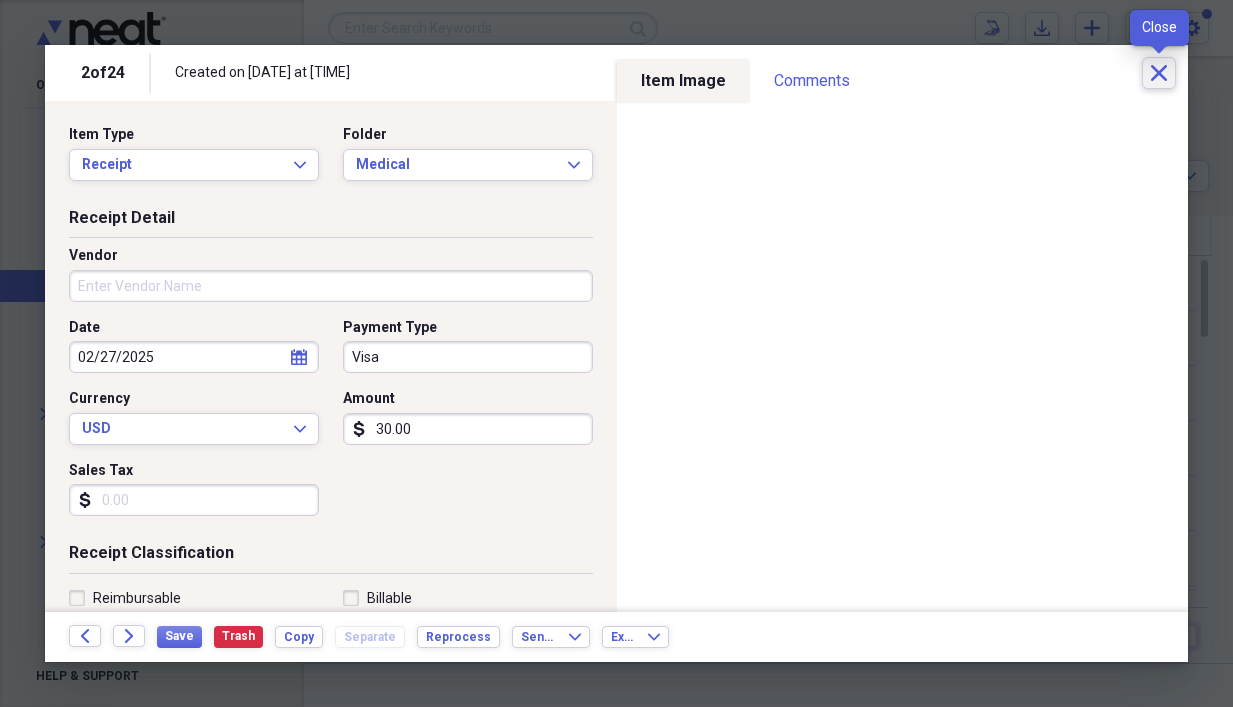 click on "Close" at bounding box center [1159, 73] 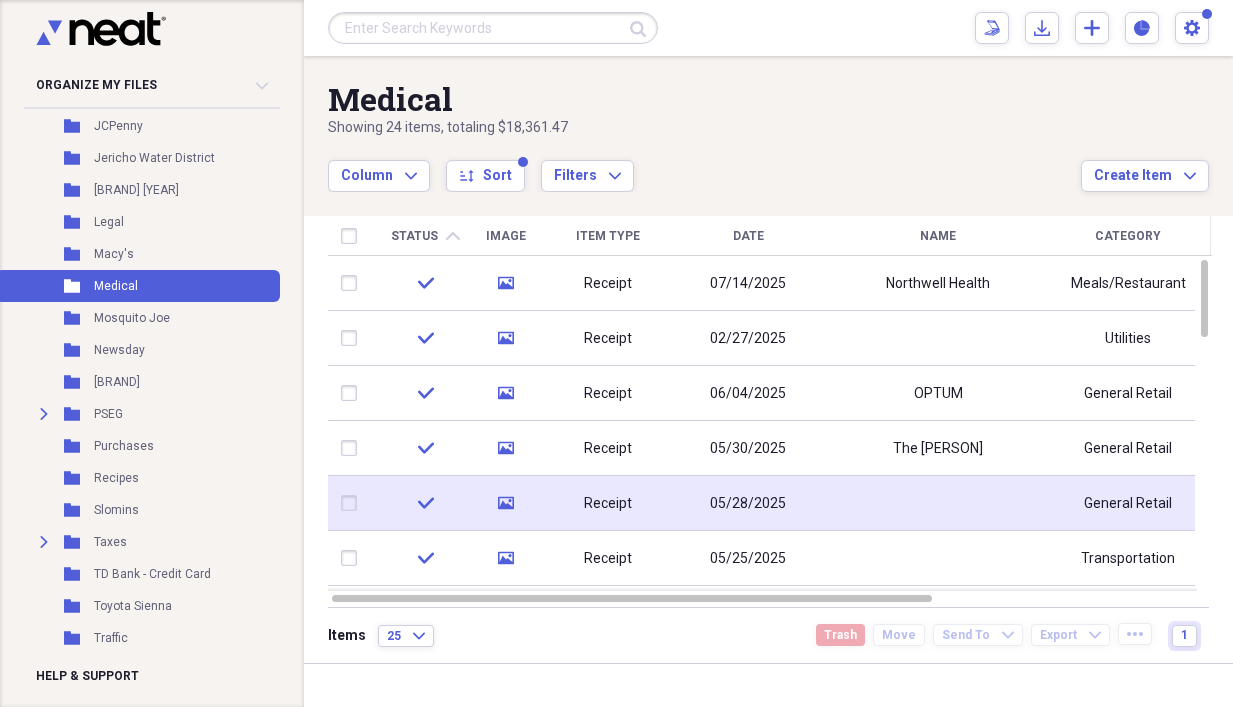 click on "05/28/2025" at bounding box center (748, 503) 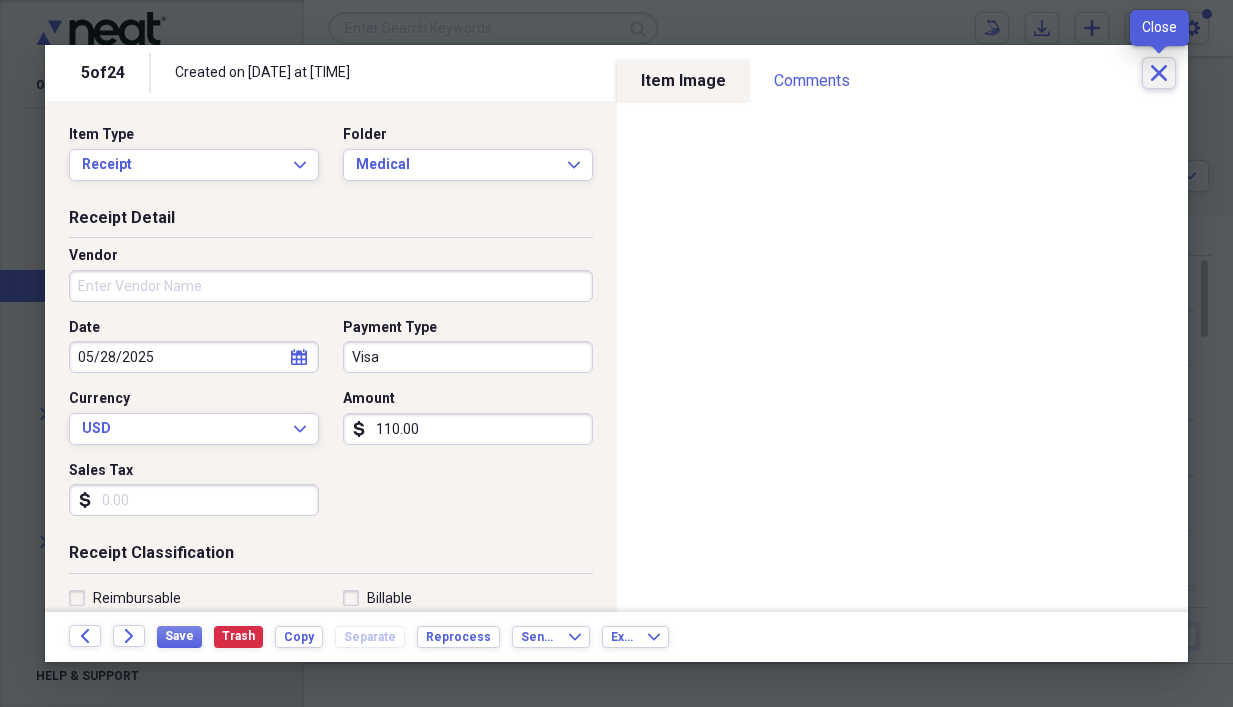 click on "Close" 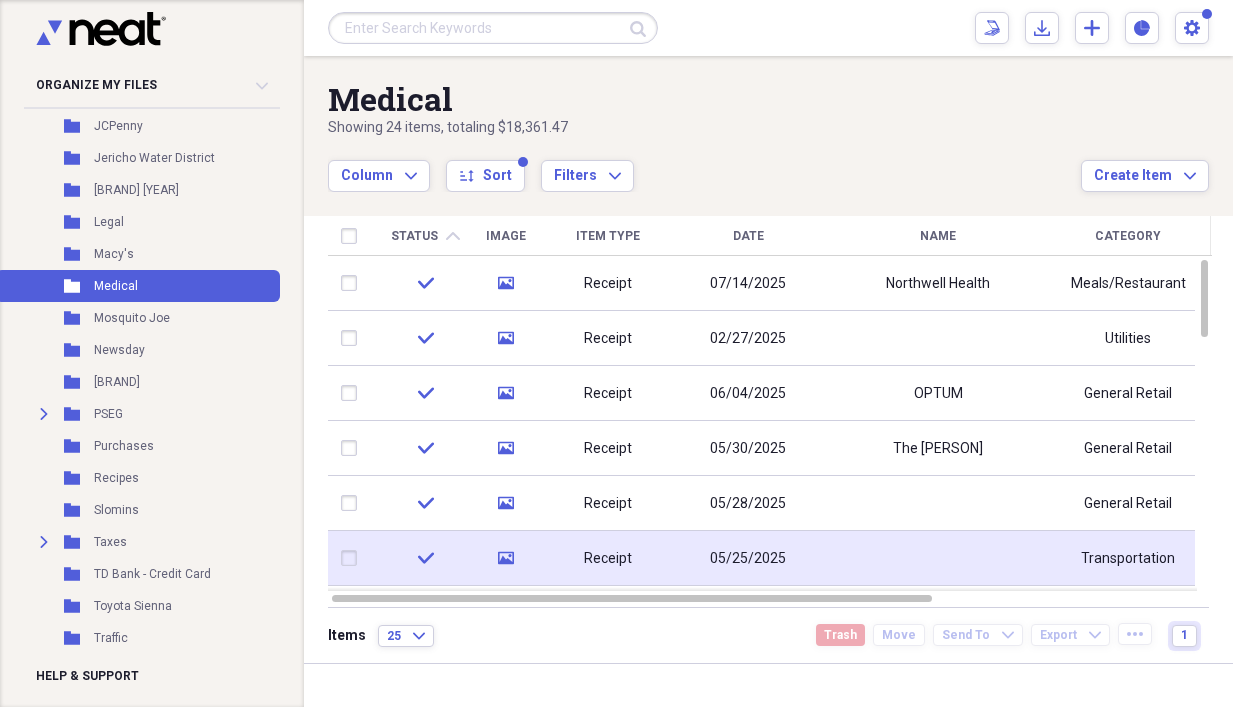 click on "05/25/2025" at bounding box center [748, 558] 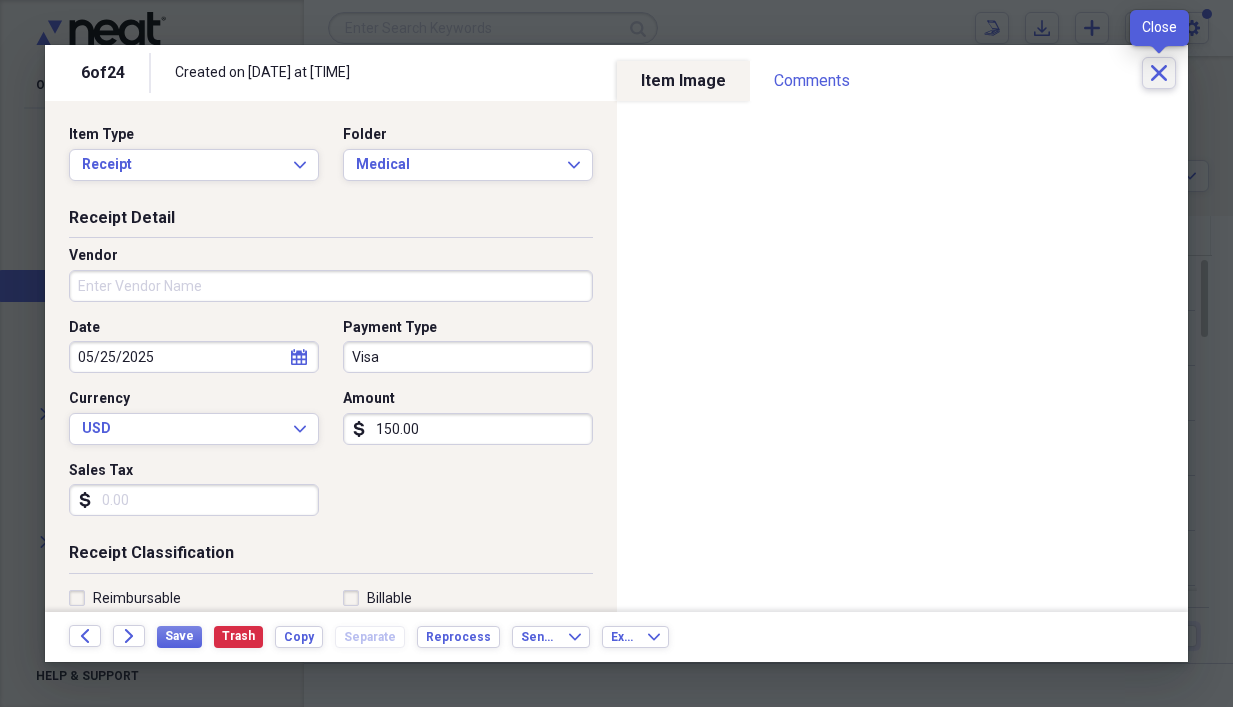 click on "Close" at bounding box center (1159, 73) 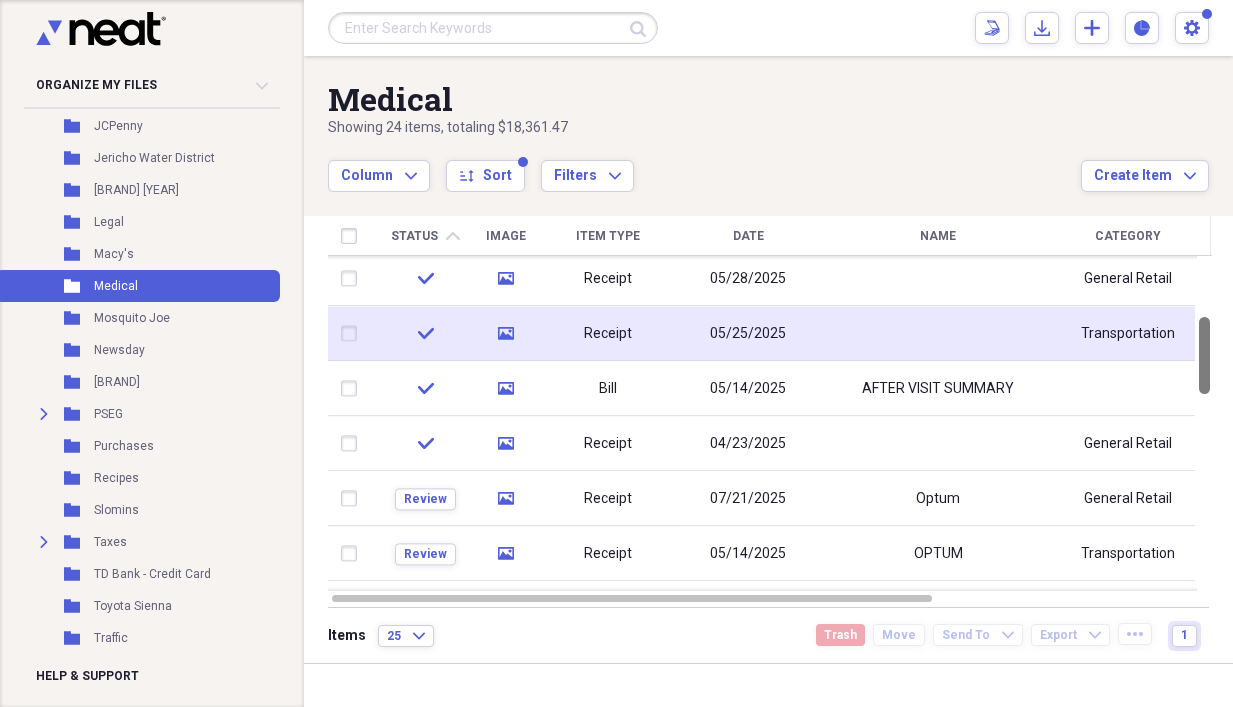 drag, startPoint x: 1220, startPoint y: 288, endPoint x: 1202, endPoint y: 345, distance: 59.77458 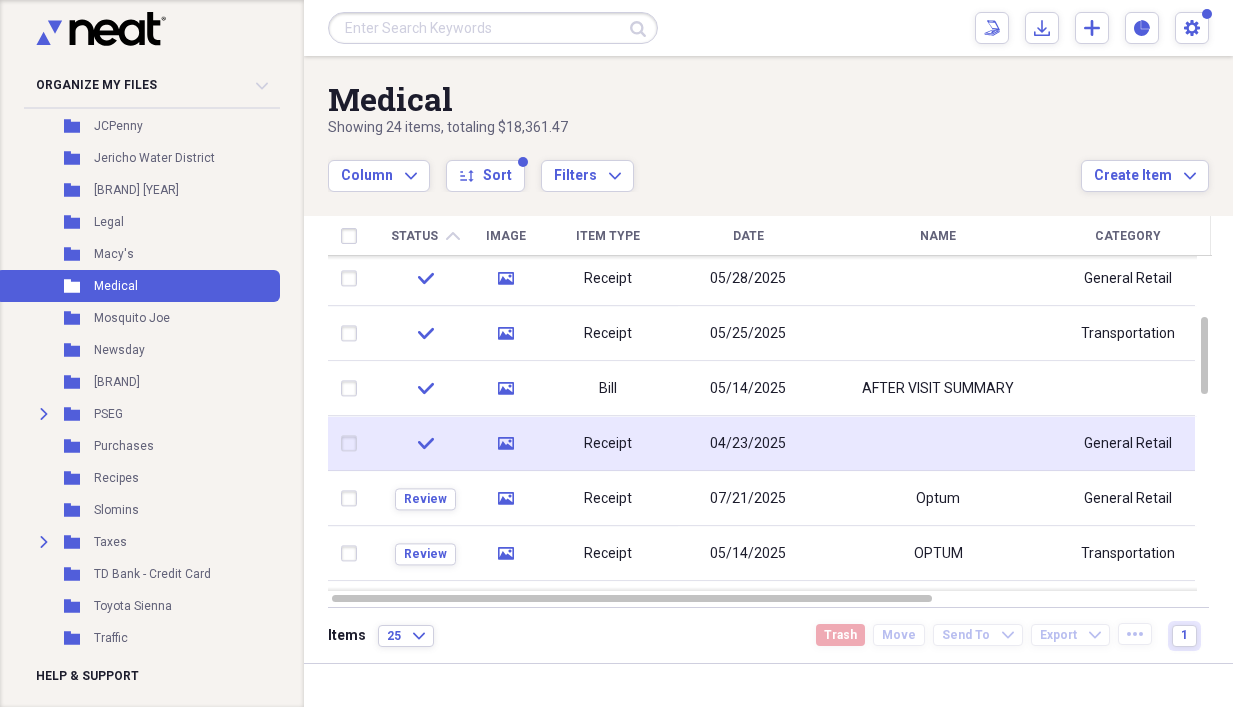 click on "04/23/2025" at bounding box center (748, 443) 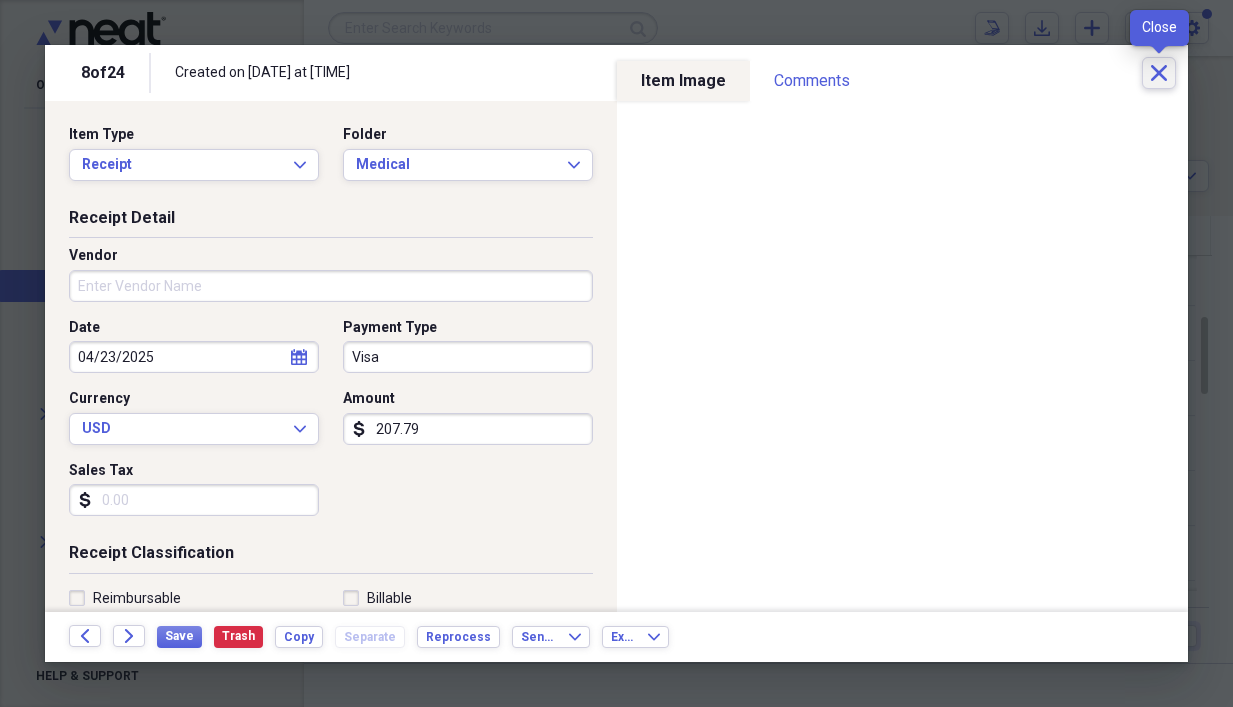 click on "Close" at bounding box center (1159, 73) 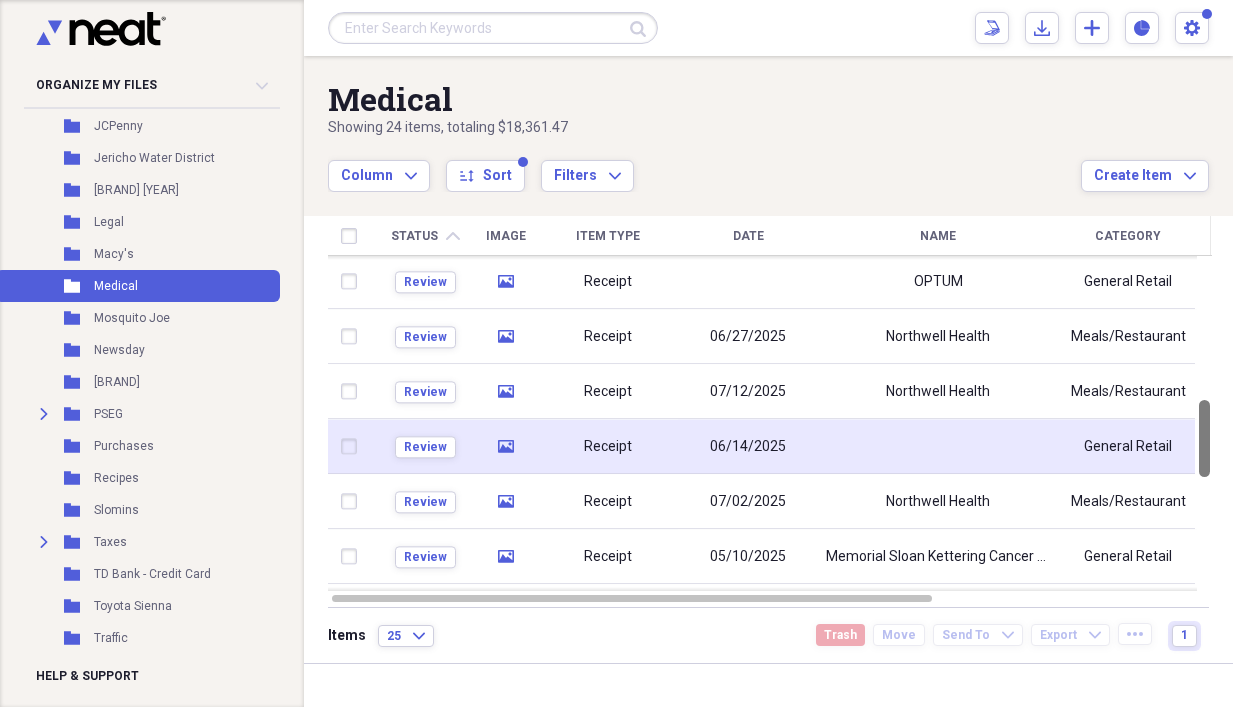 drag, startPoint x: 1219, startPoint y: 362, endPoint x: 1175, endPoint y: 445, distance: 93.941475 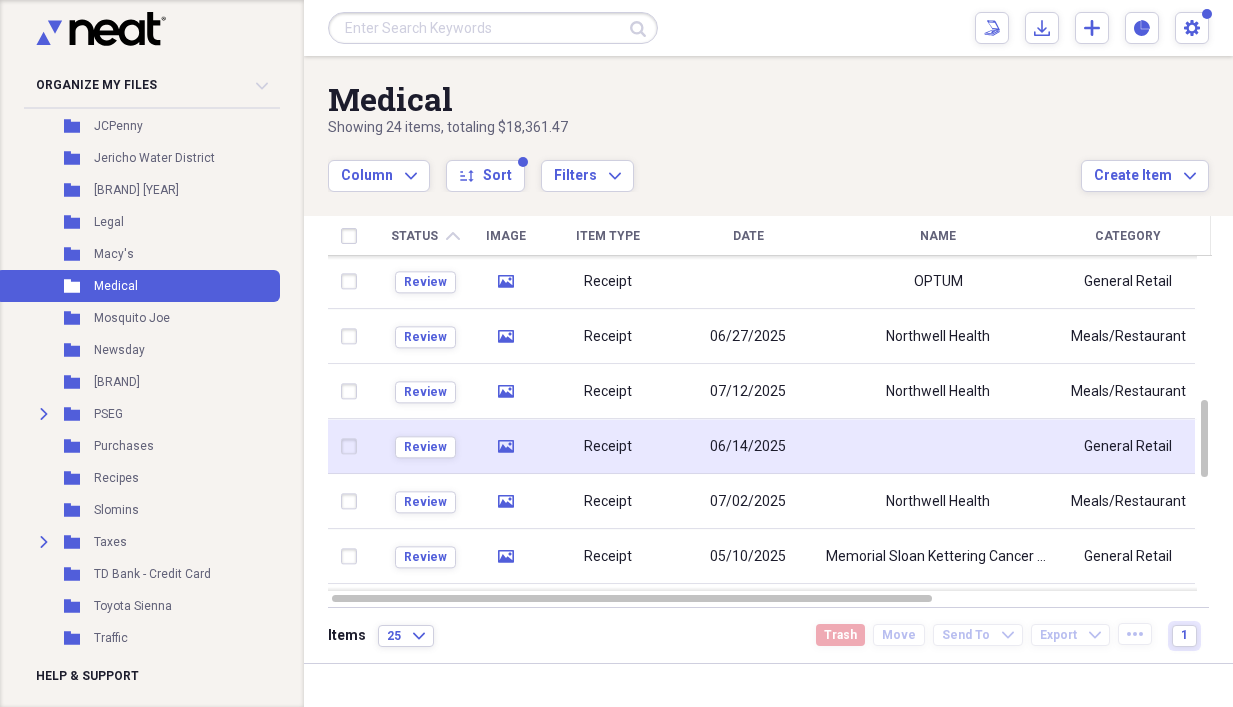 click on "06/14/2025" at bounding box center [748, 447] 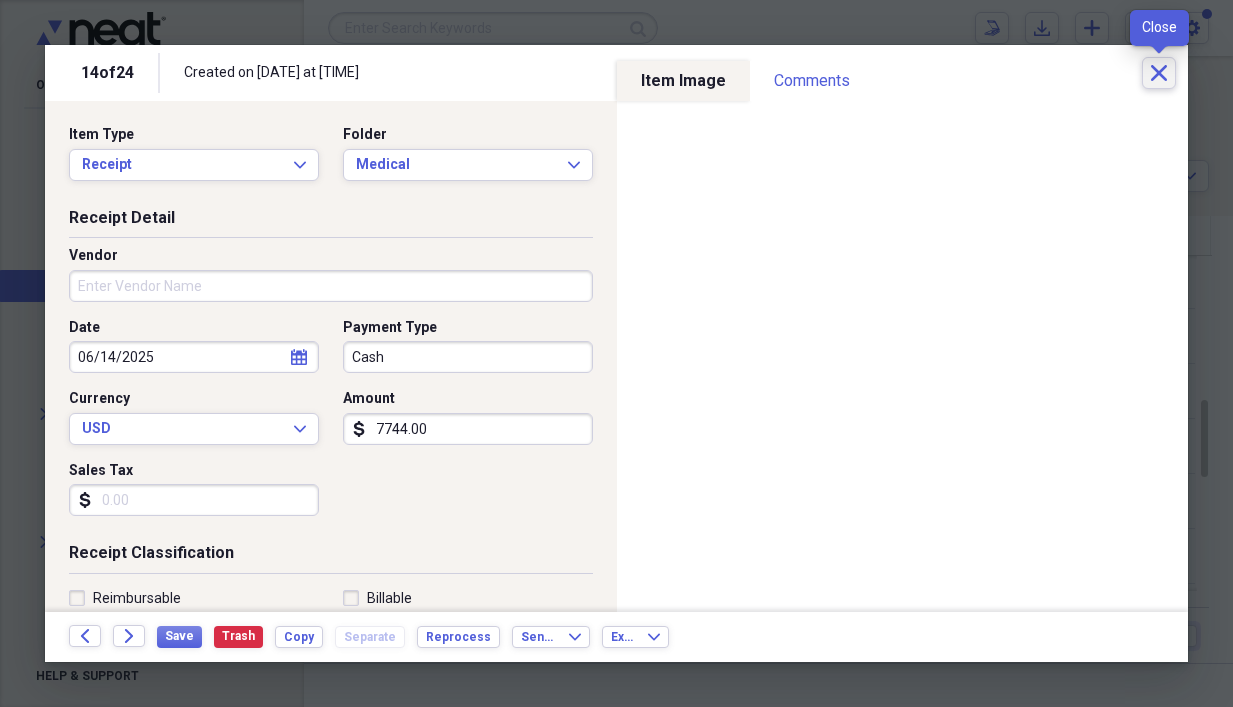 click on "Close" 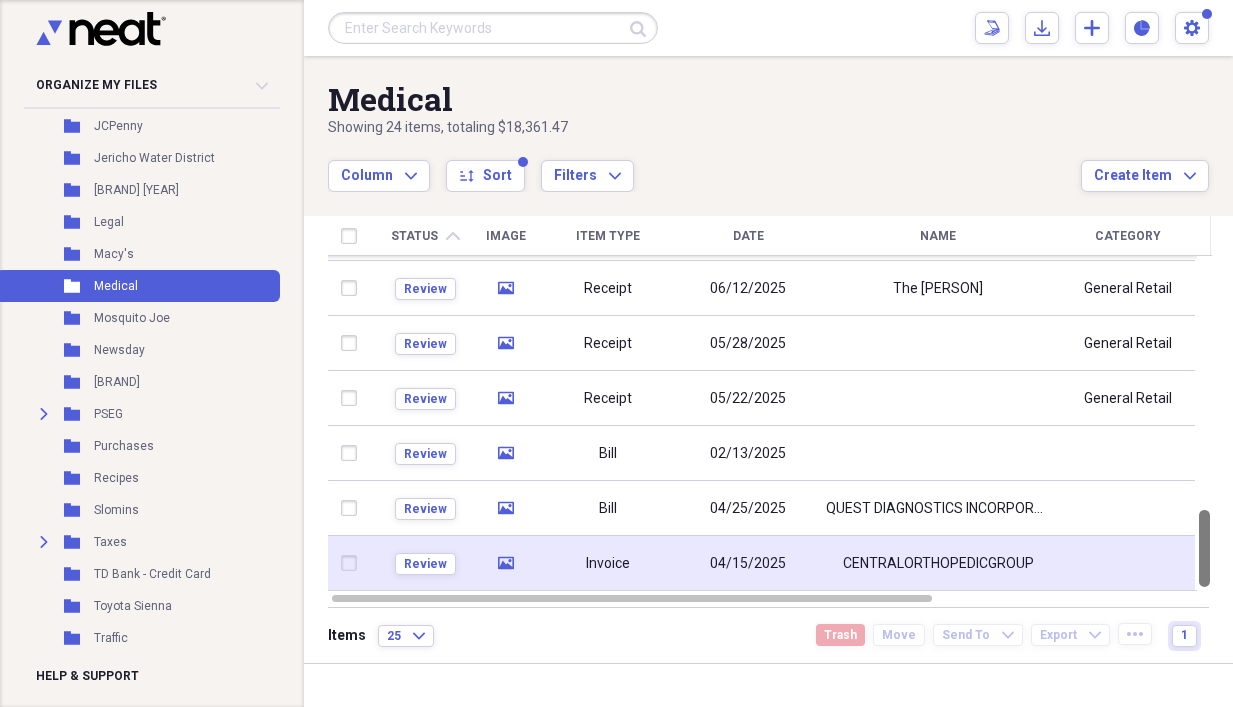 drag, startPoint x: 1218, startPoint y: 321, endPoint x: 1165, endPoint y: 581, distance: 265.34695 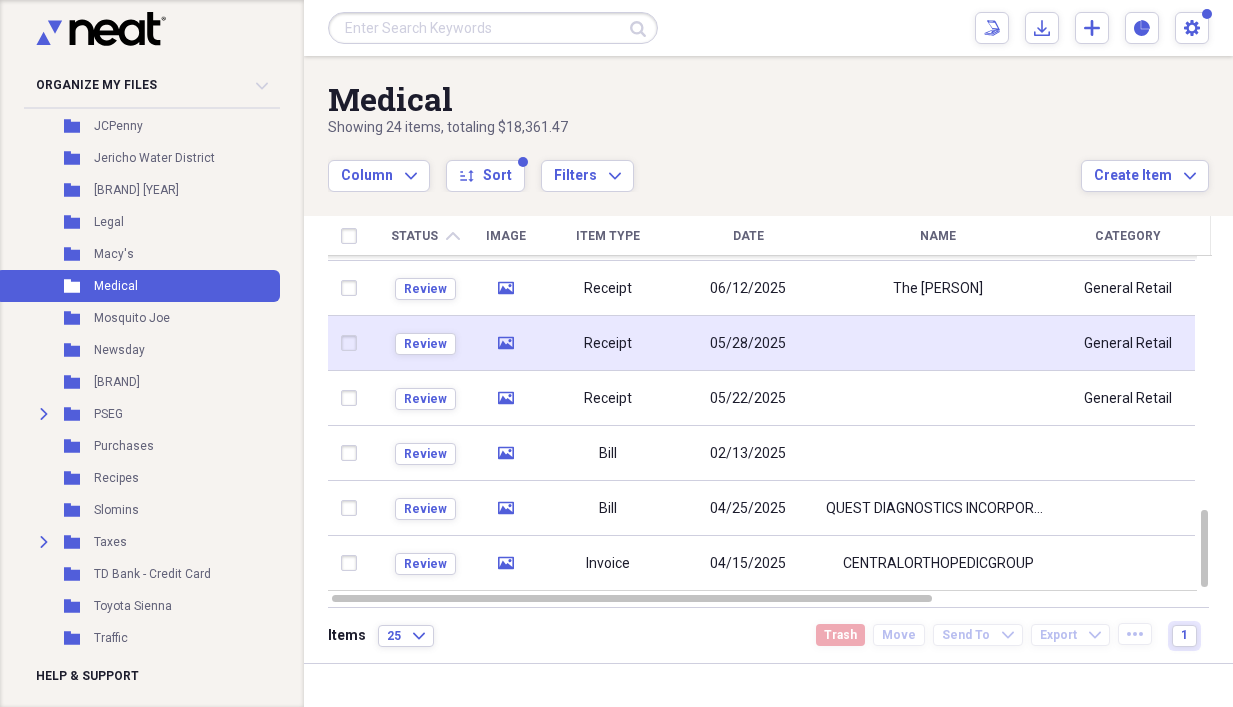 click on "05/28/2025" at bounding box center (748, 344) 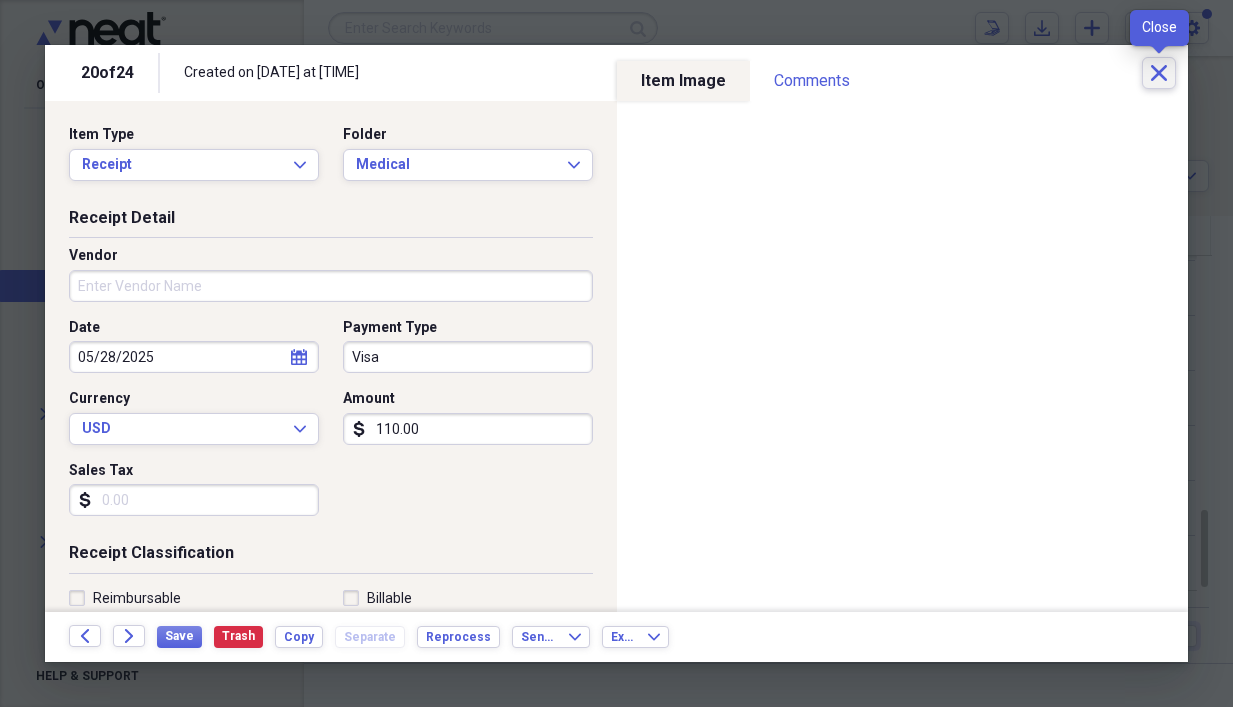 click 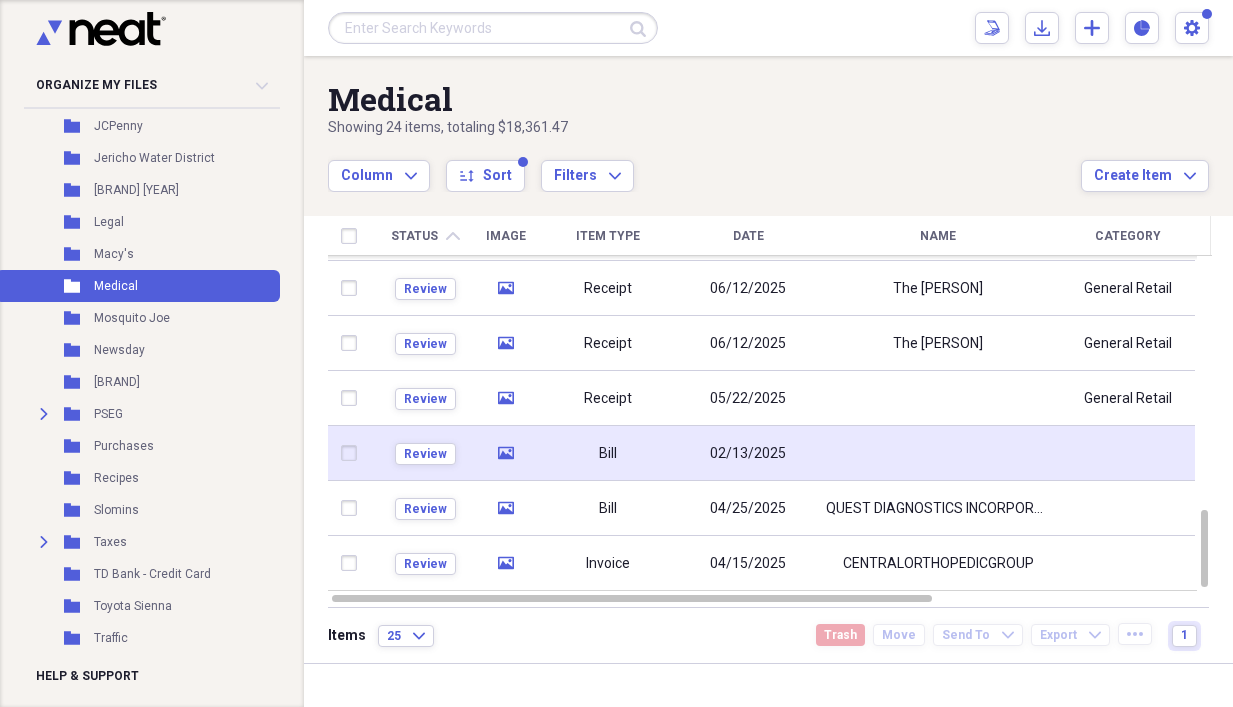 click on "02/13/2025" at bounding box center [748, 453] 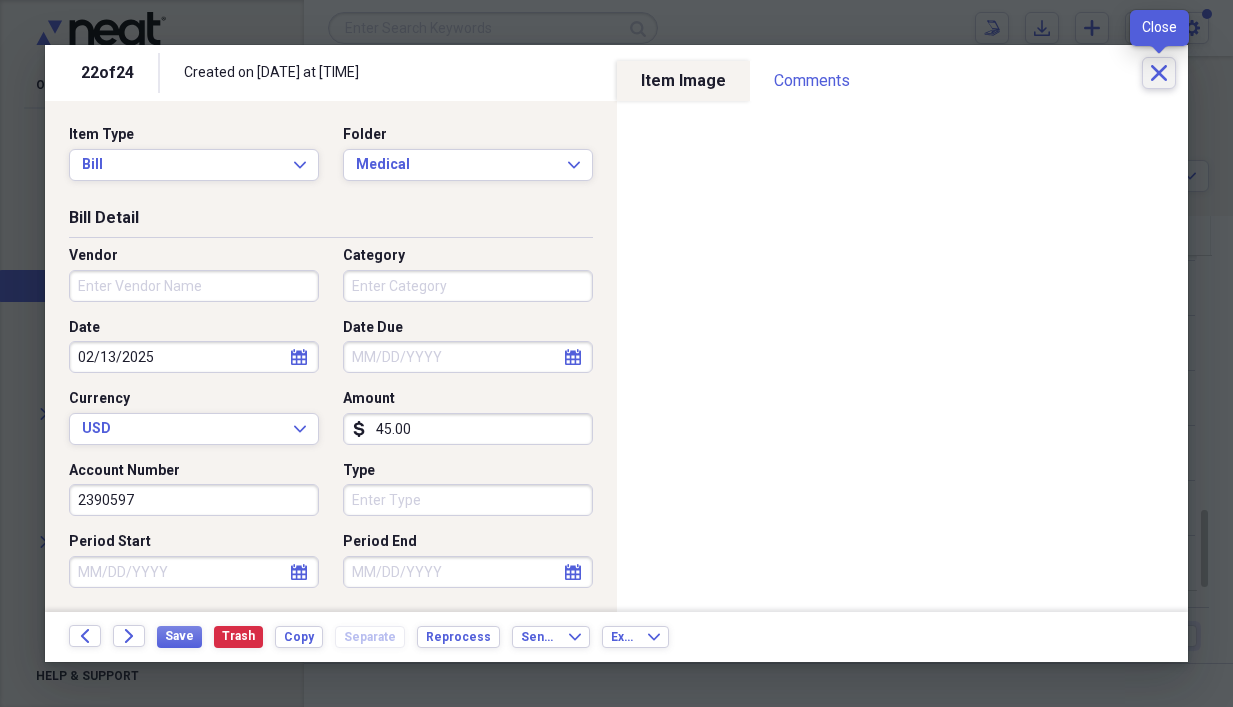 click on "Close" 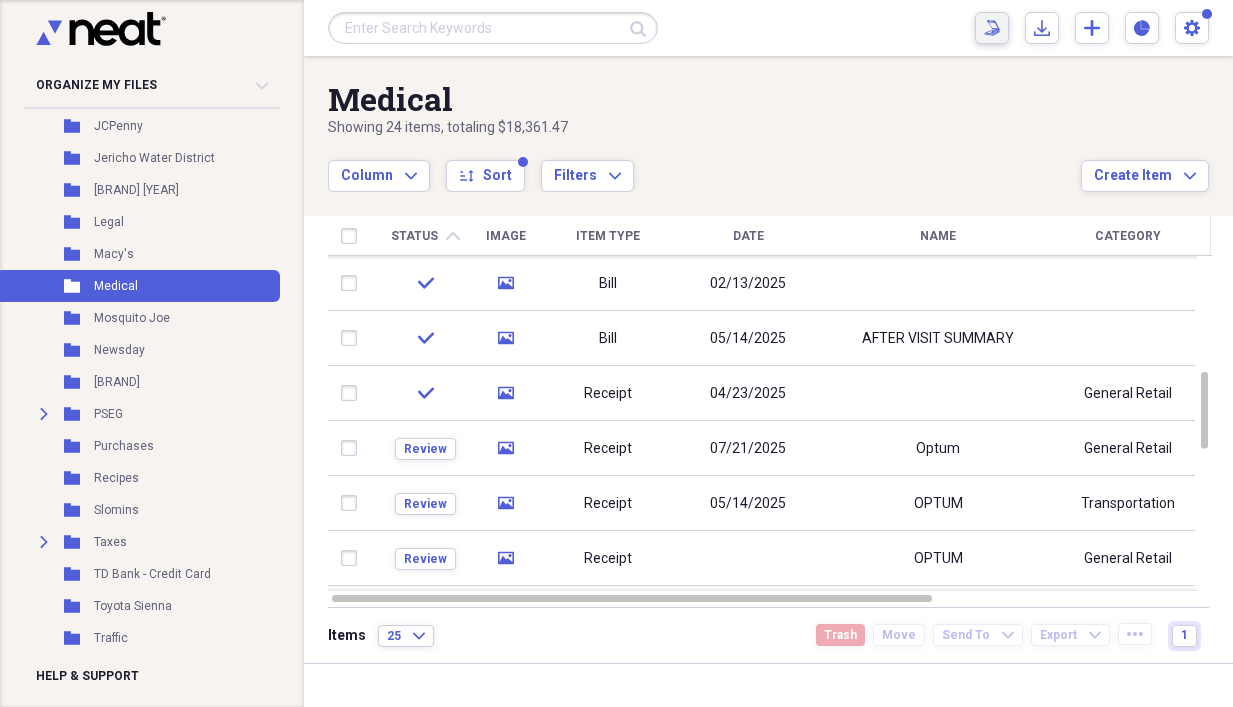 click 